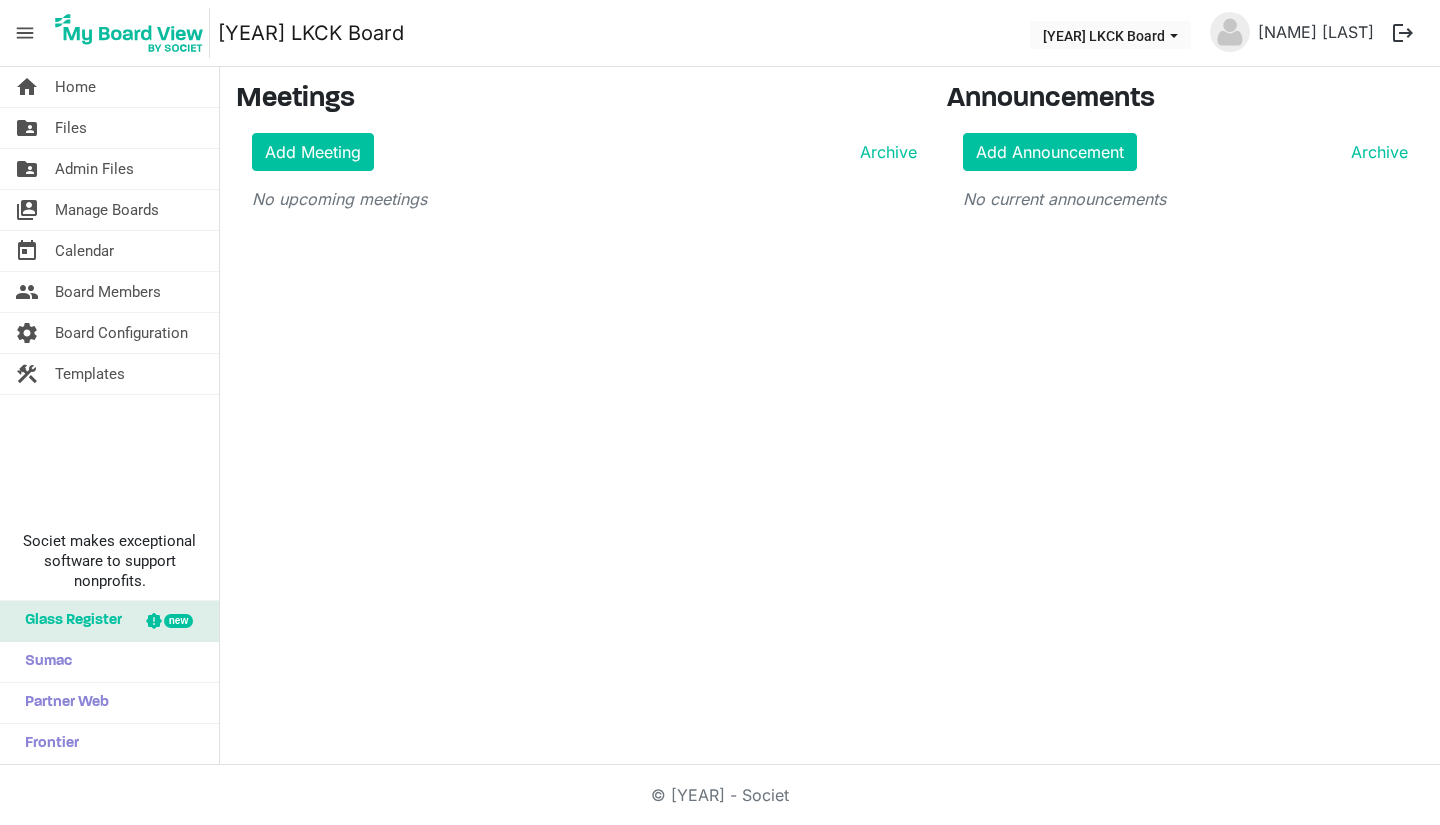 scroll, scrollTop: 0, scrollLeft: 0, axis: both 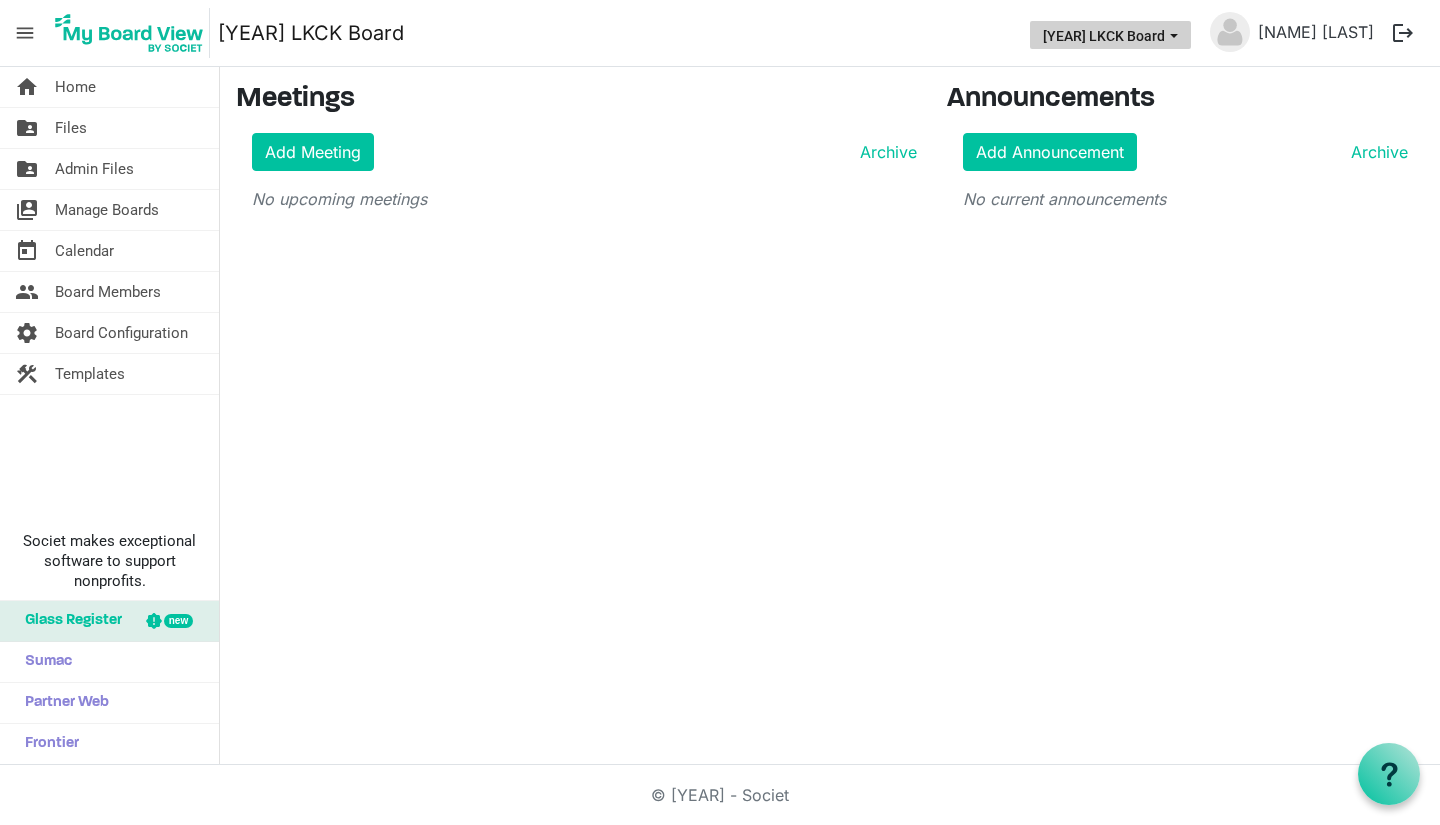click on "[YEAR] [NAME] Board" at bounding box center (1110, 35) 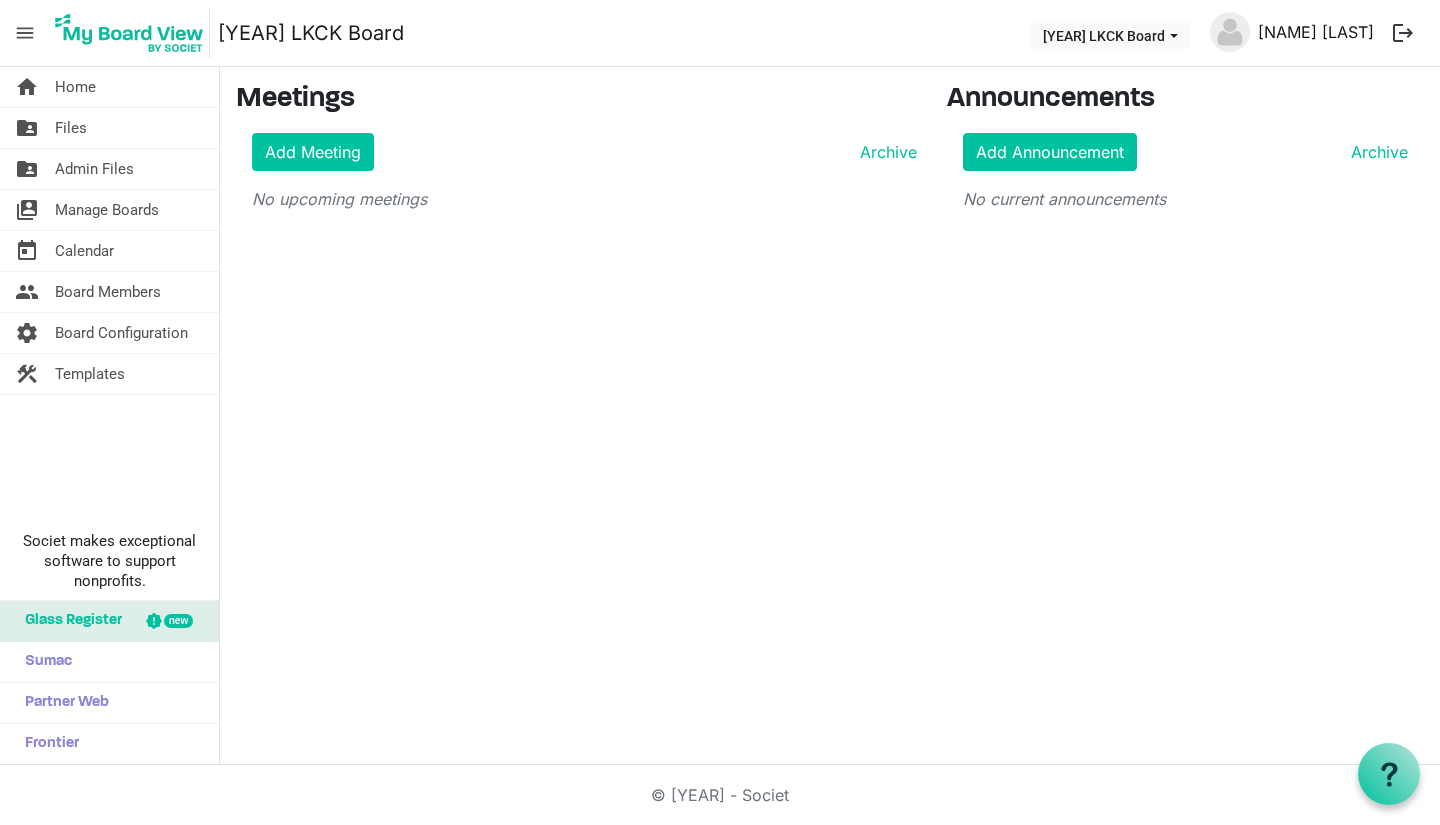 click on "[FIRST] [LAST]" at bounding box center [1316, 32] 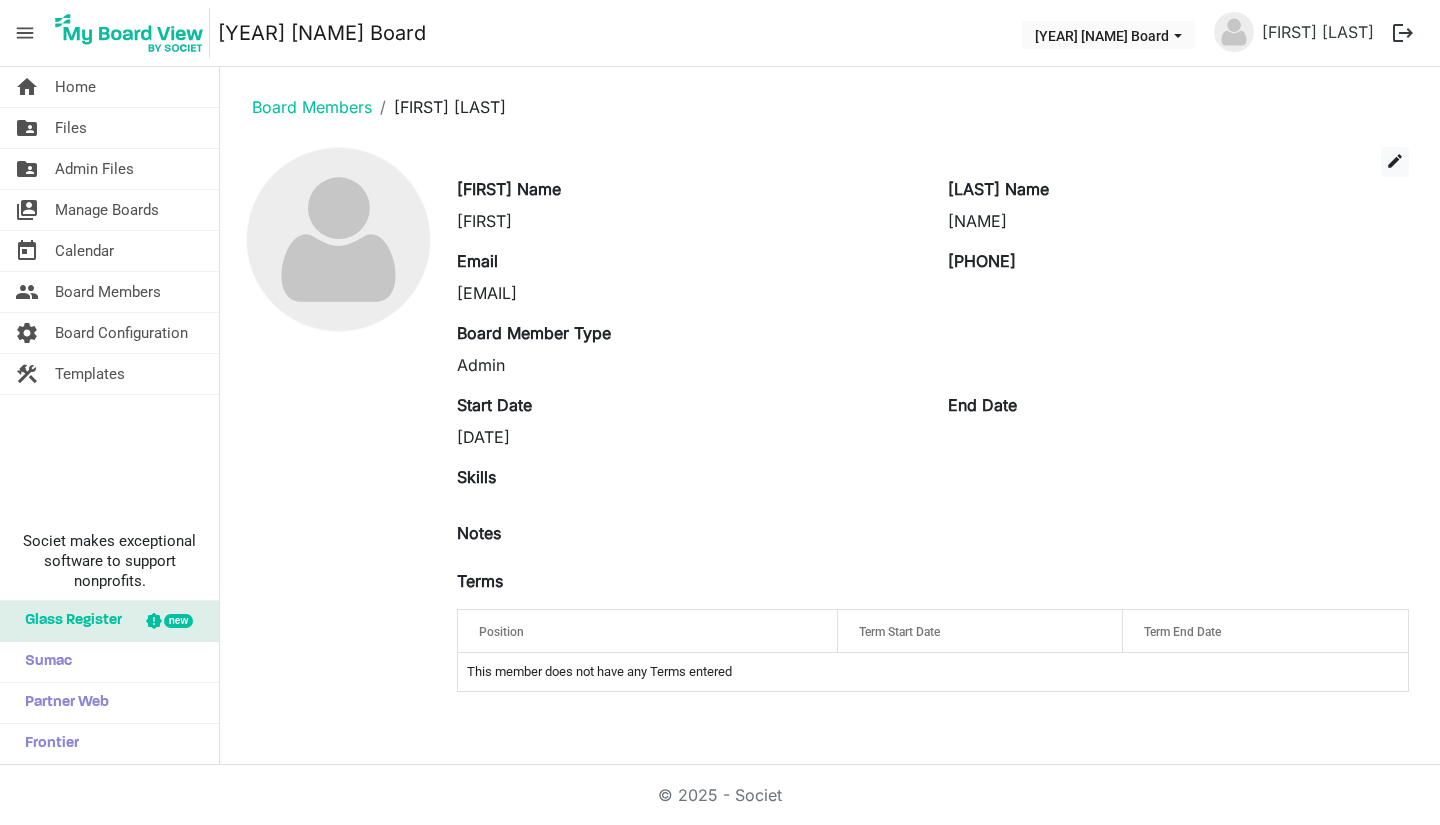 scroll, scrollTop: 0, scrollLeft: 0, axis: both 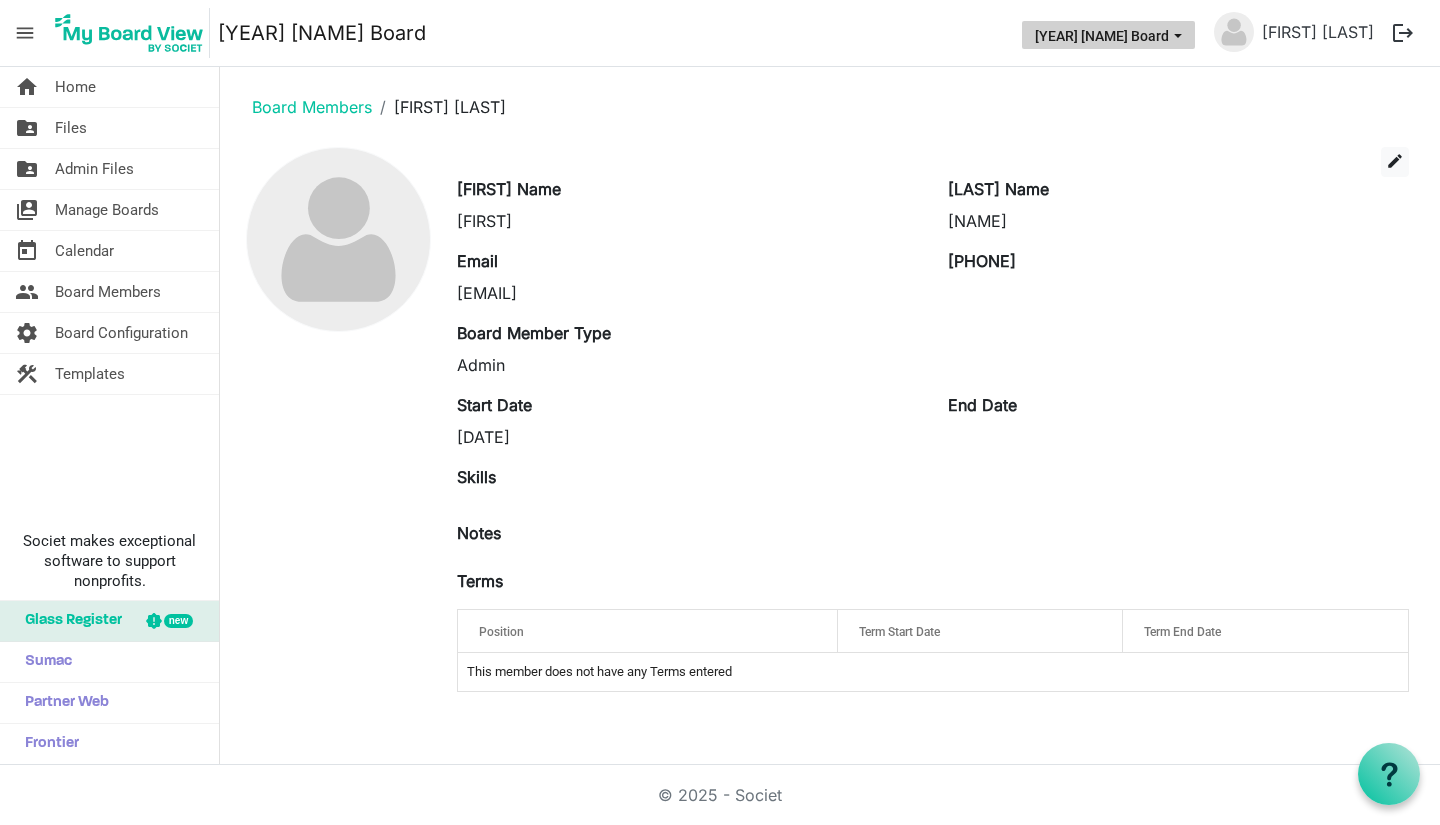 click on "2025 LKCK Board" at bounding box center [1108, 35] 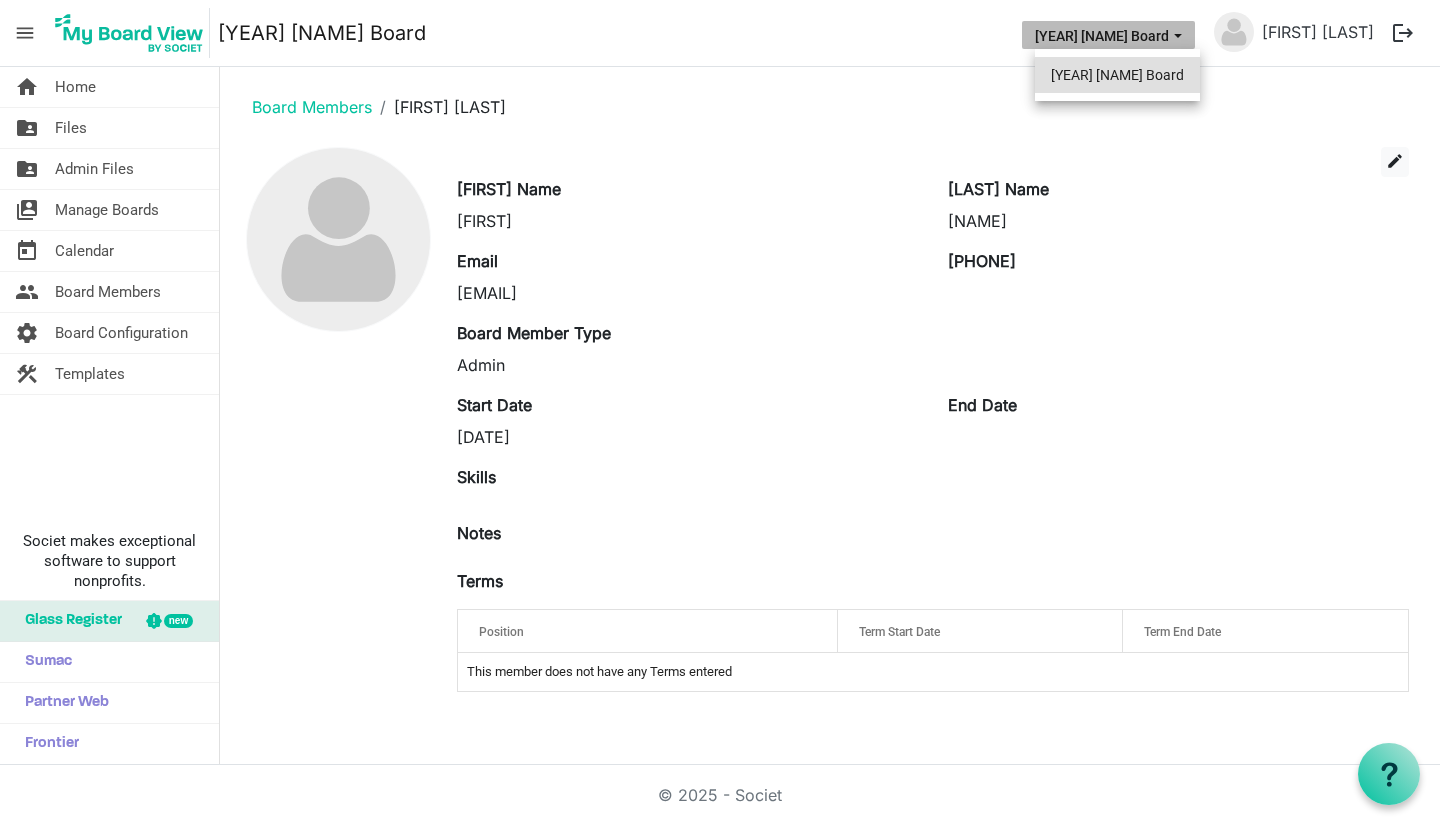 click on "2025 LKCK Board" at bounding box center [1117, 75] 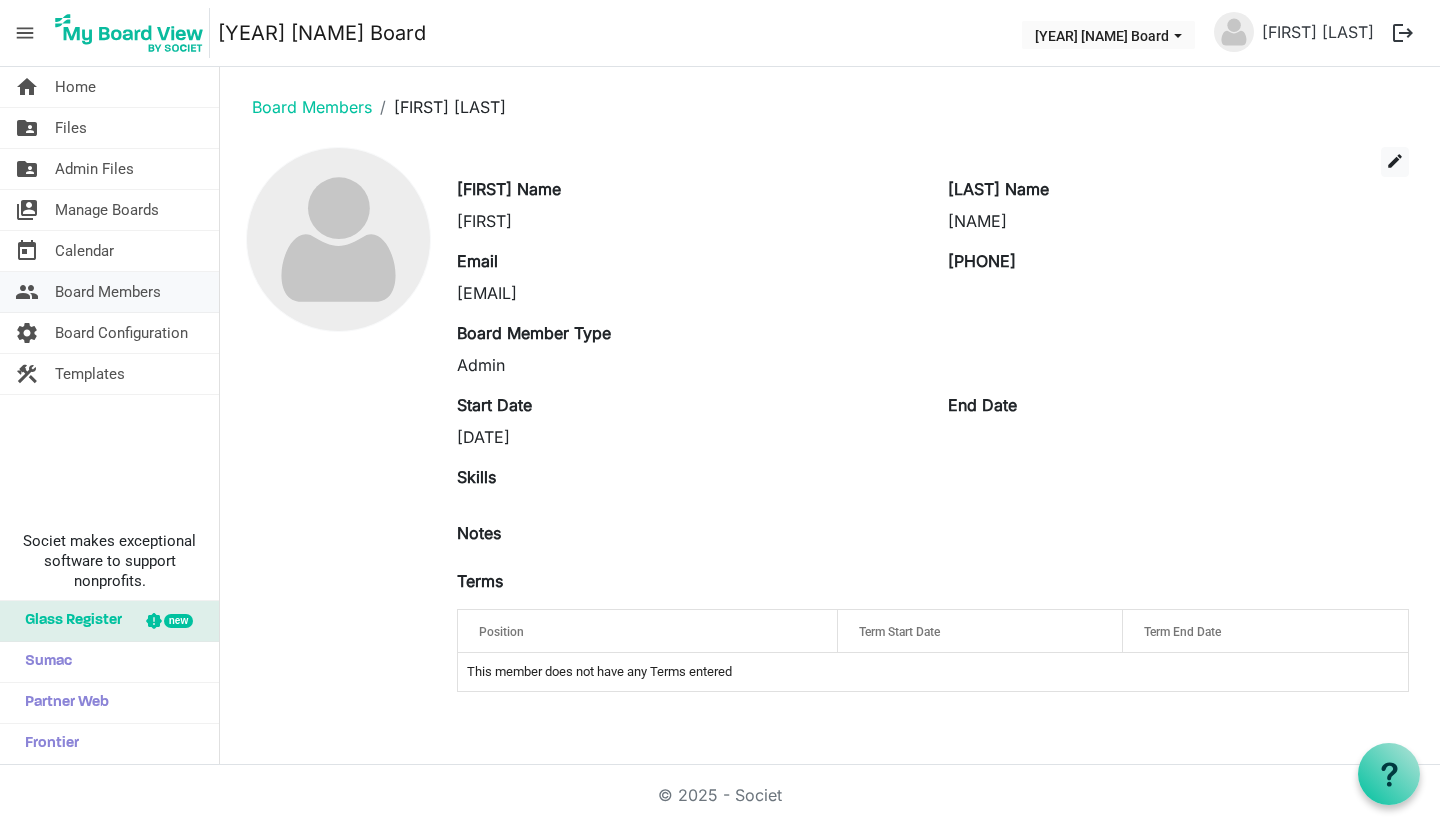 click on "Board Members" at bounding box center [108, 292] 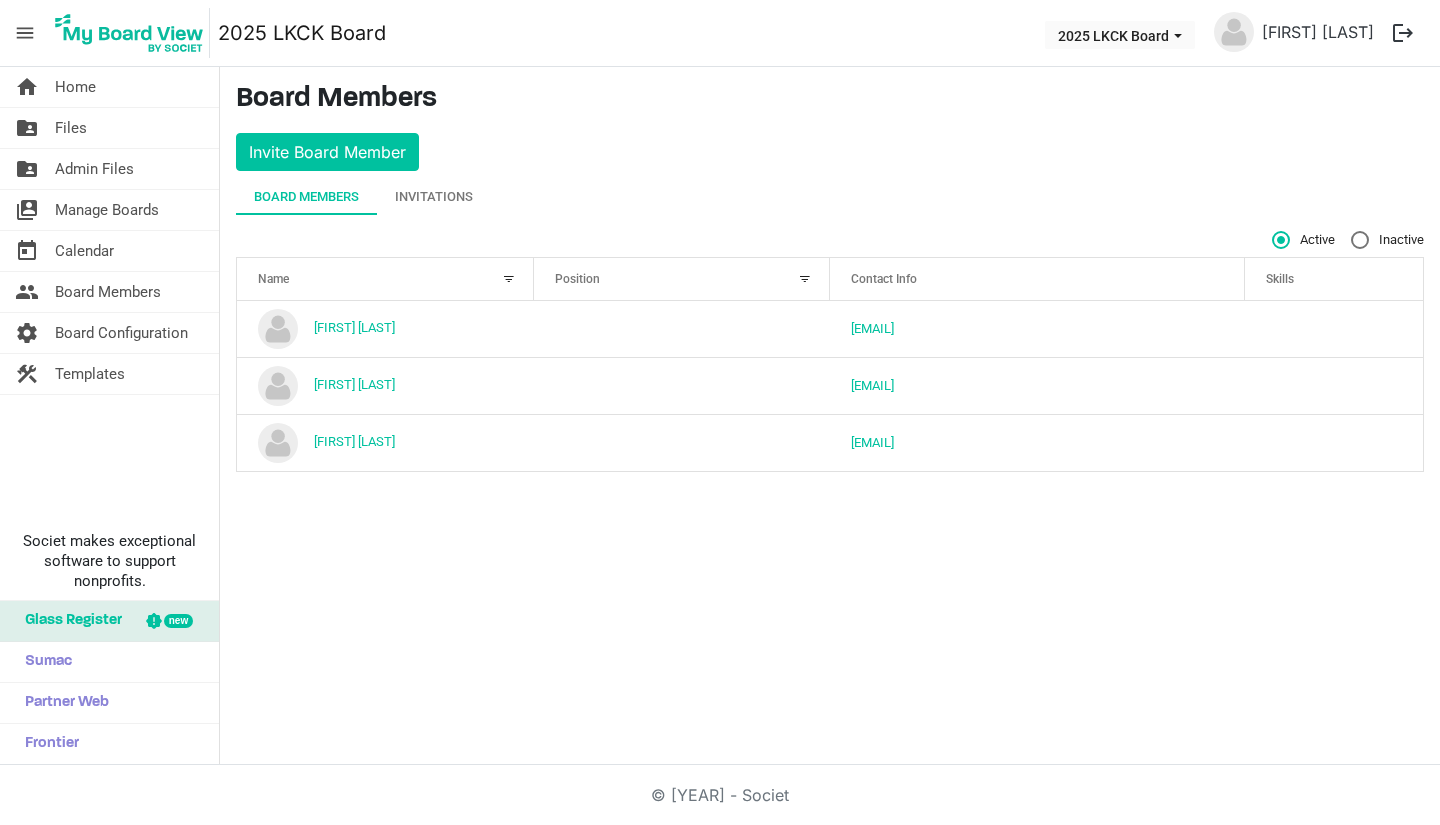 scroll, scrollTop: 0, scrollLeft: 0, axis: both 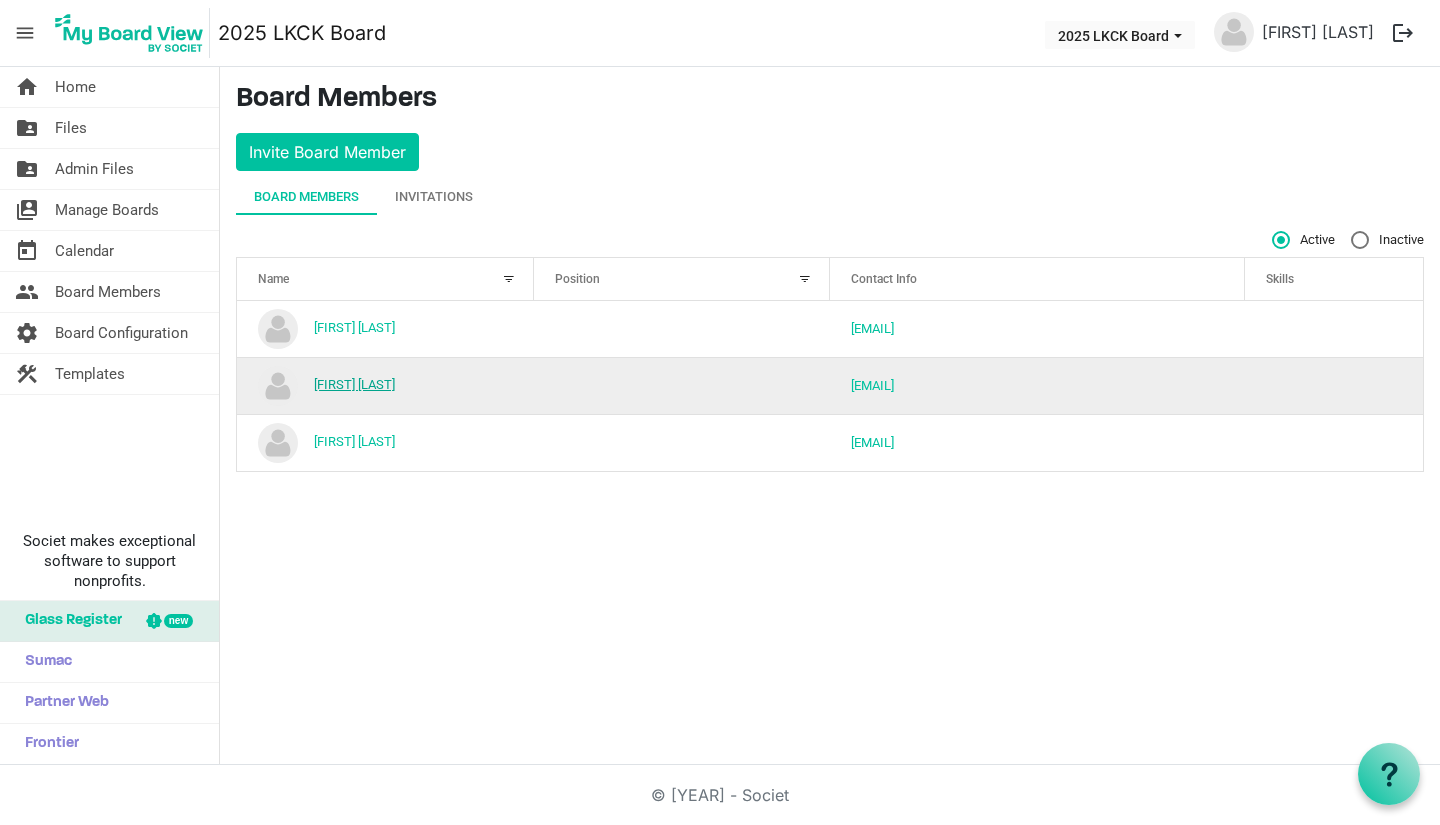 click on "Ren Rios" at bounding box center [354, 384] 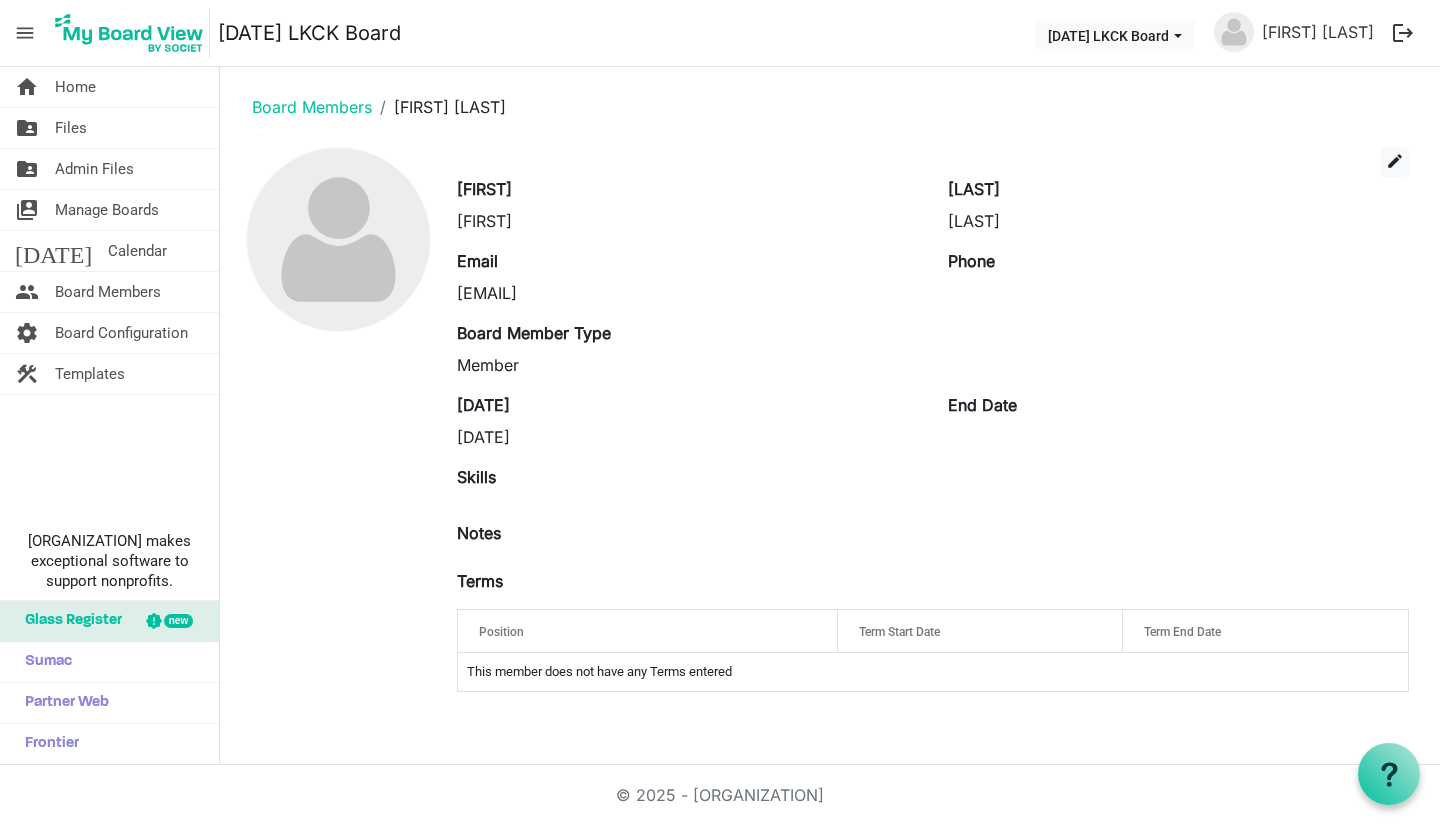 scroll, scrollTop: 0, scrollLeft: 0, axis: both 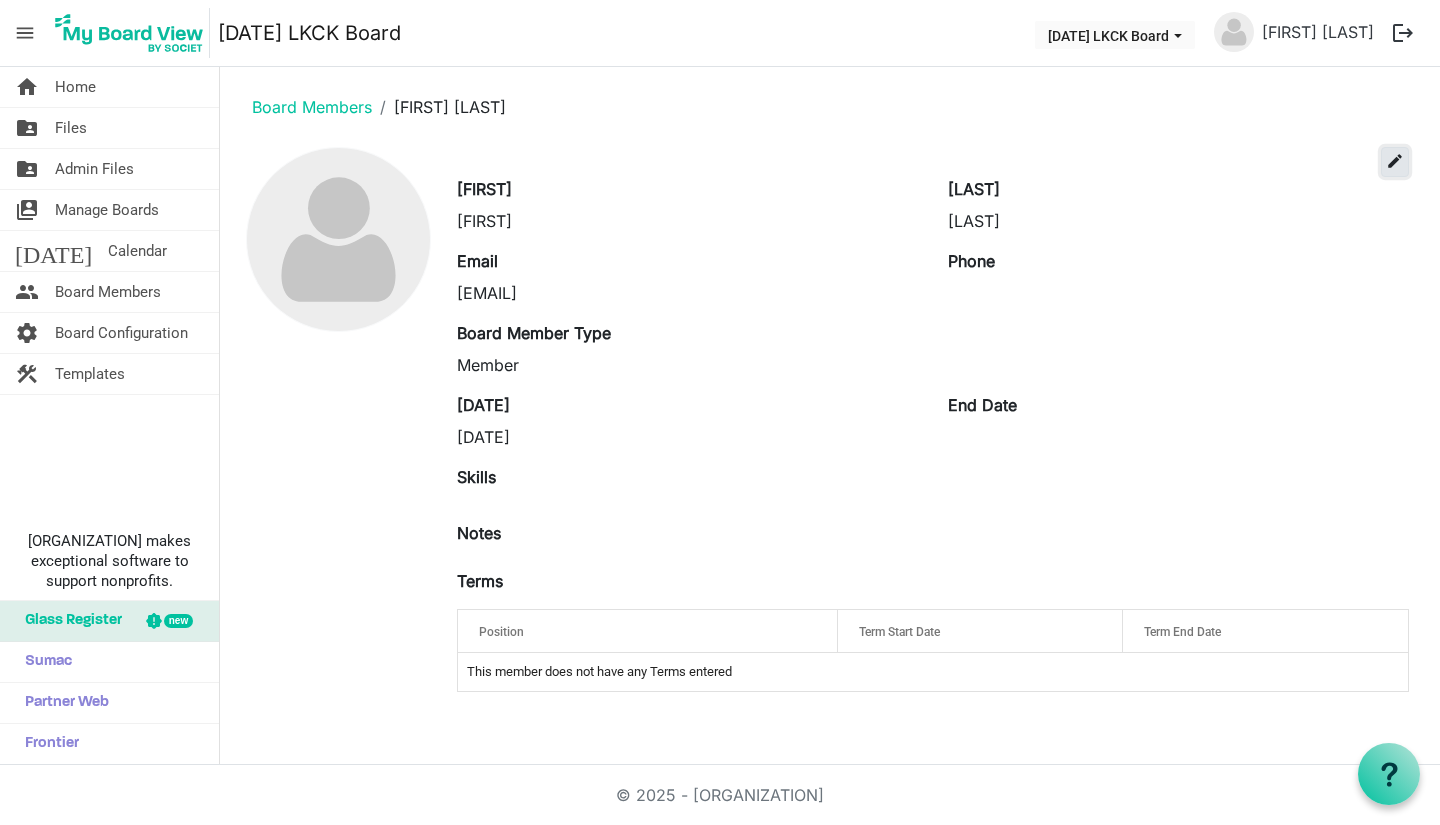 click on "edit" at bounding box center [1395, 161] 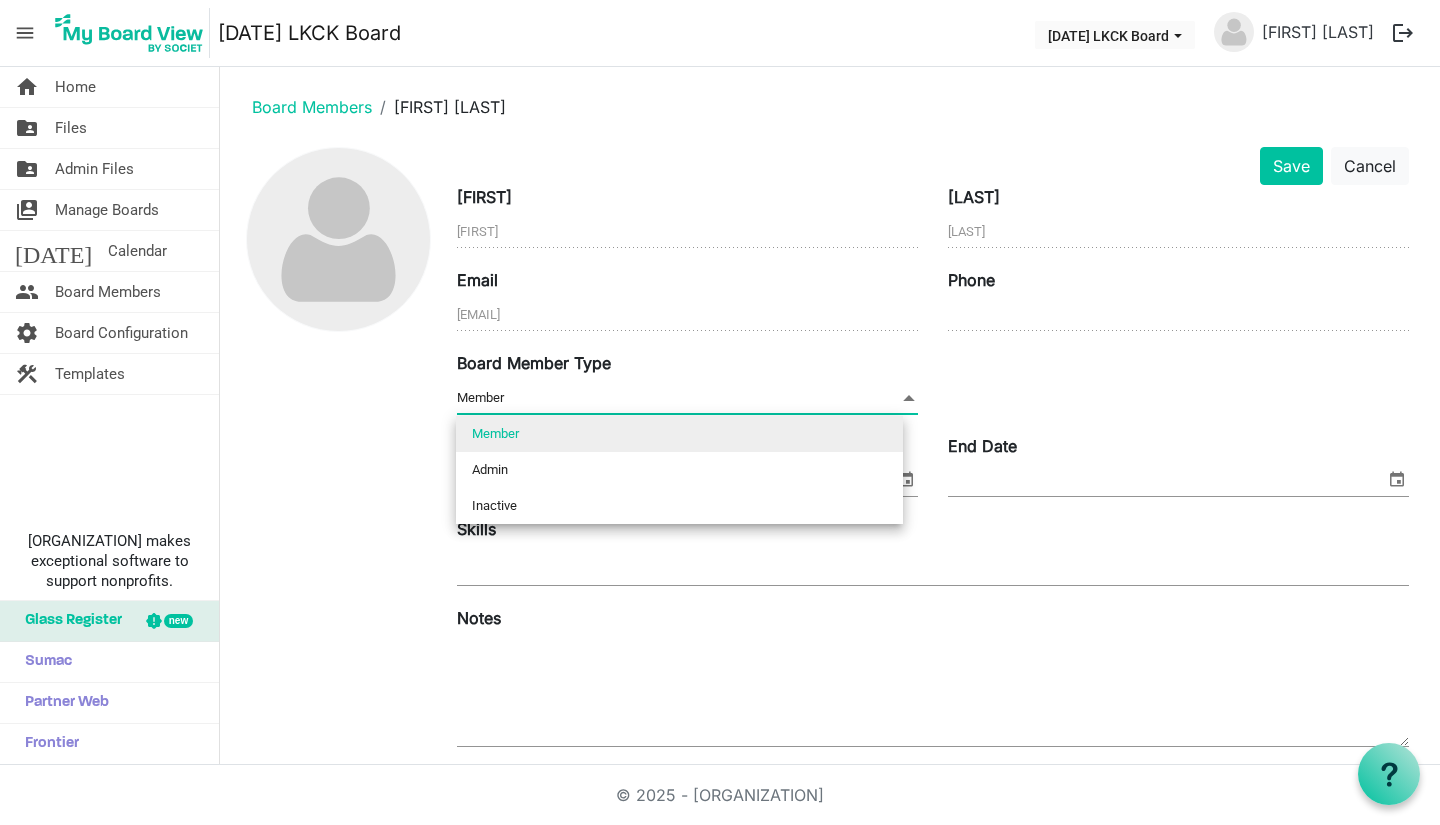 click at bounding box center [909, 398] 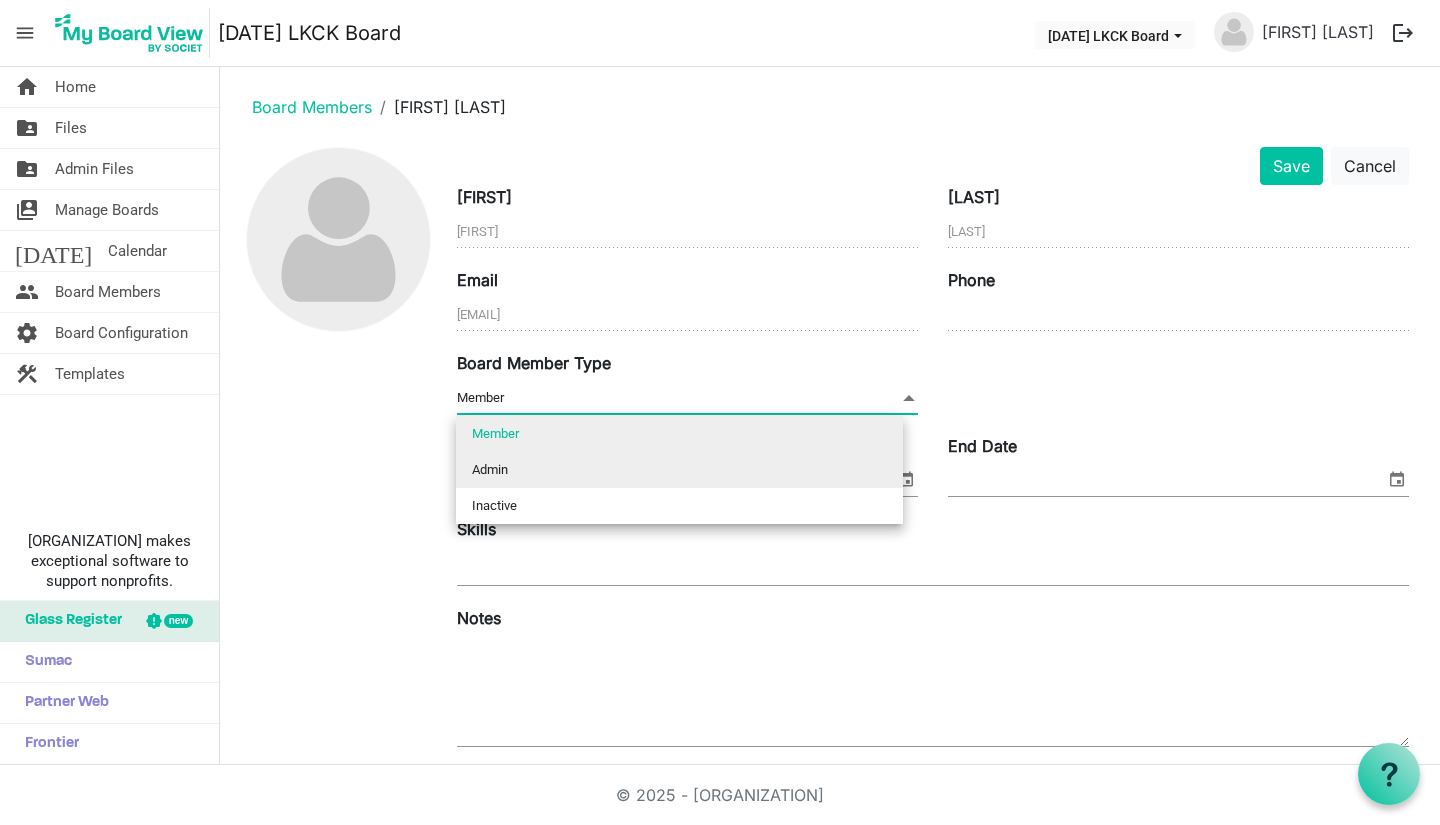 click on "Admin" at bounding box center [679, 470] 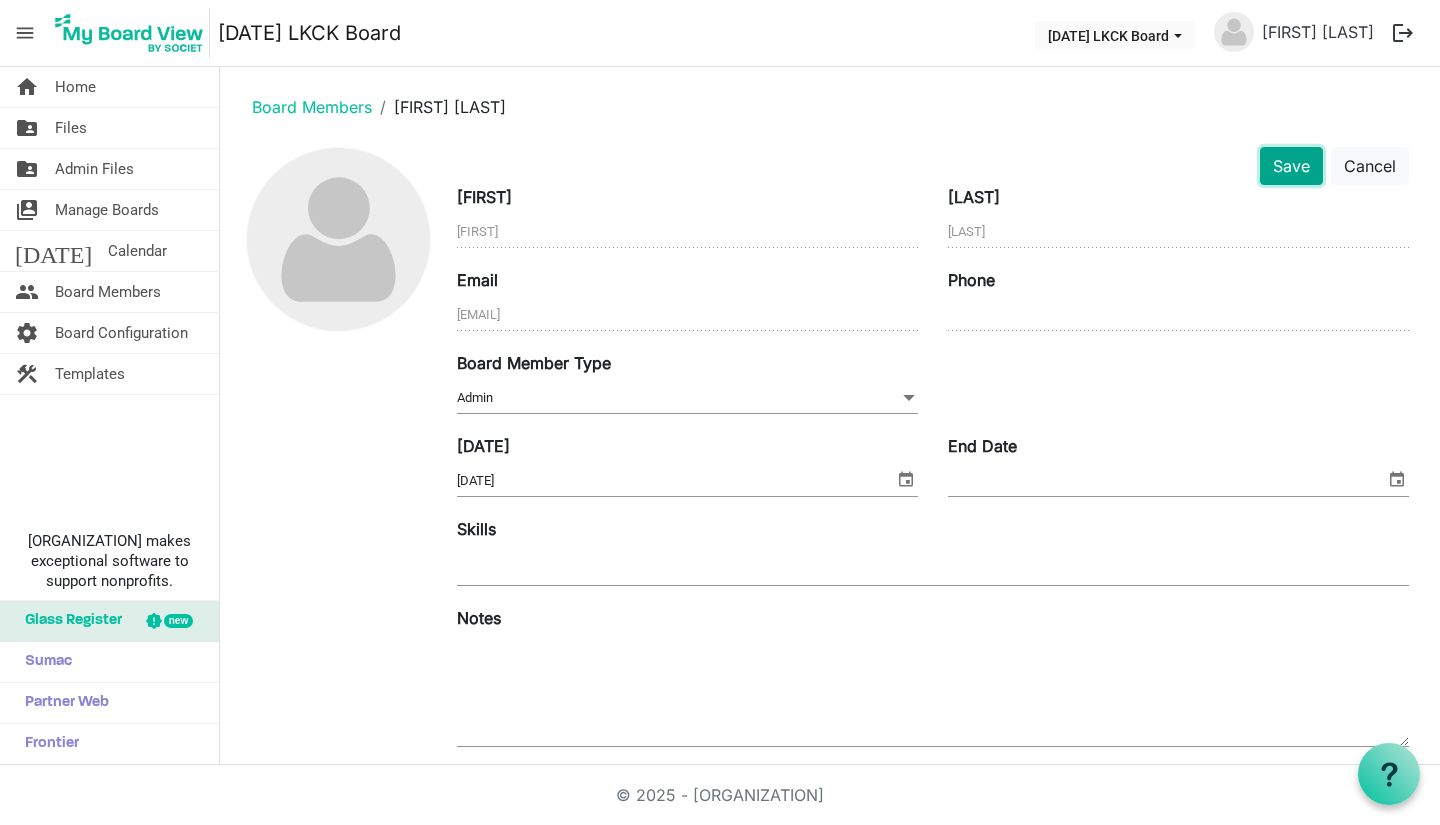 click on "Save" at bounding box center (1291, 166) 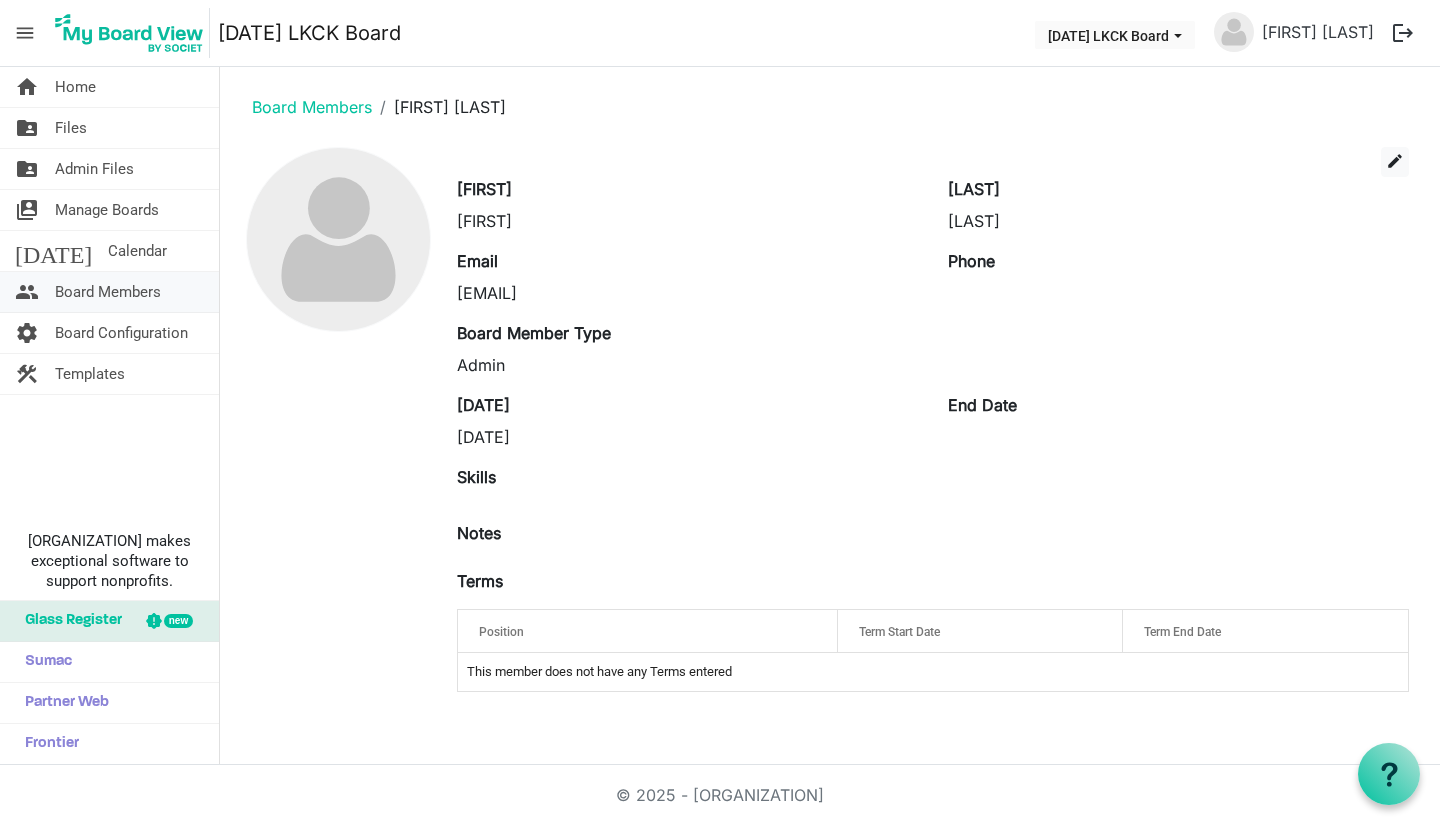 click on "Board Members" at bounding box center [108, 292] 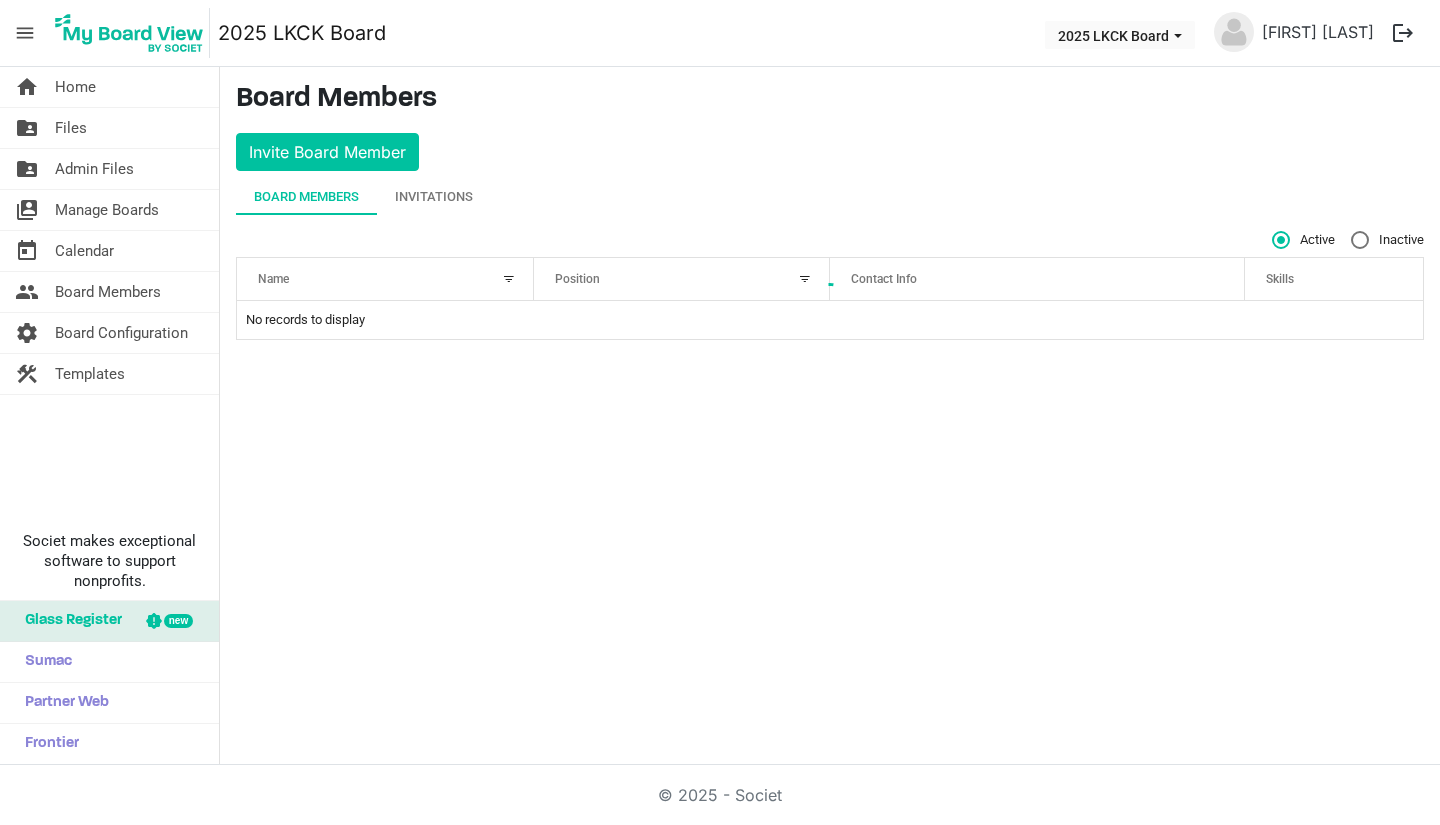 scroll, scrollTop: 0, scrollLeft: 0, axis: both 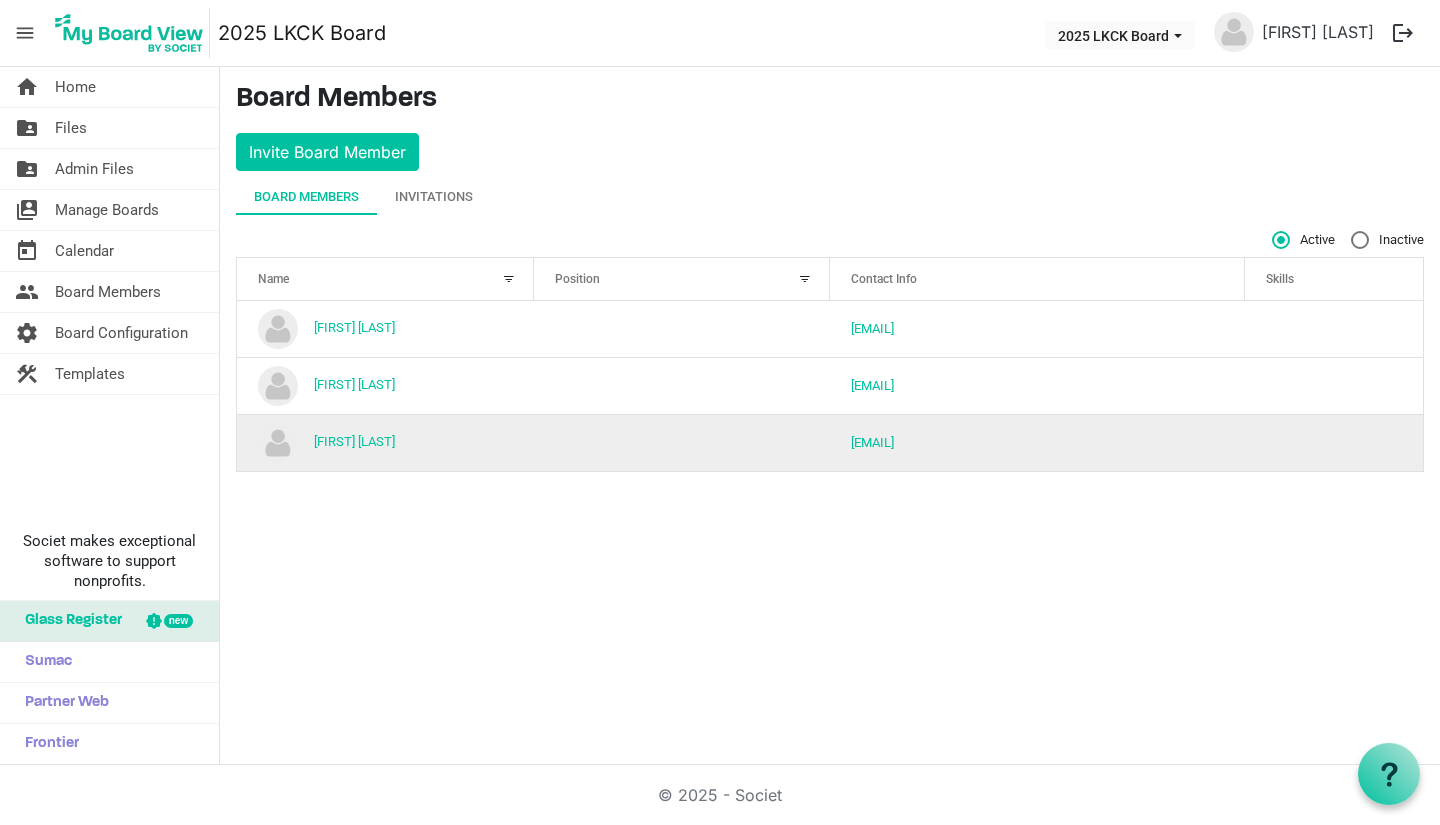 click on "Wendy Macias" at bounding box center (385, 442) 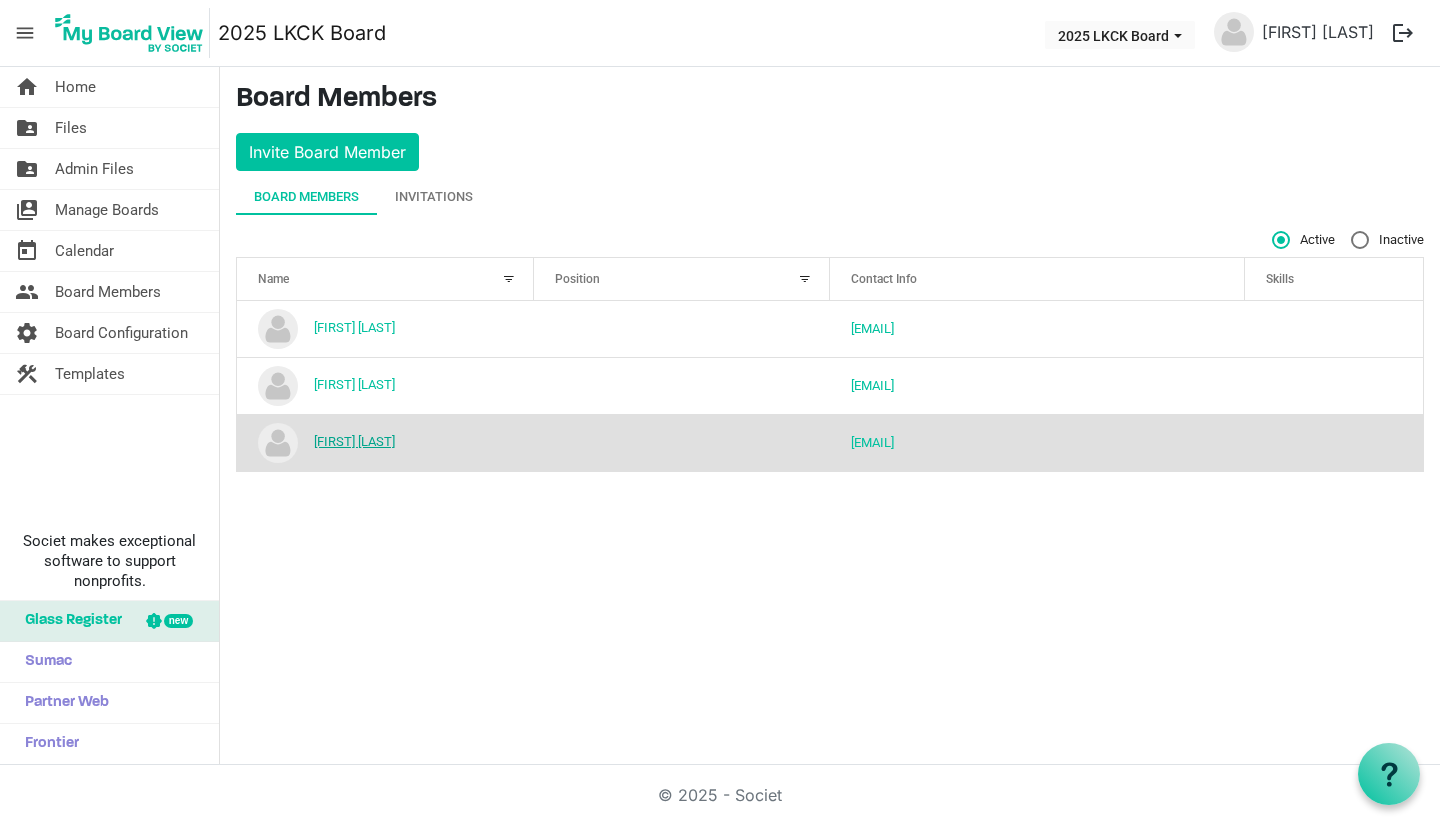 click on "Wendy Macias" at bounding box center [354, 441] 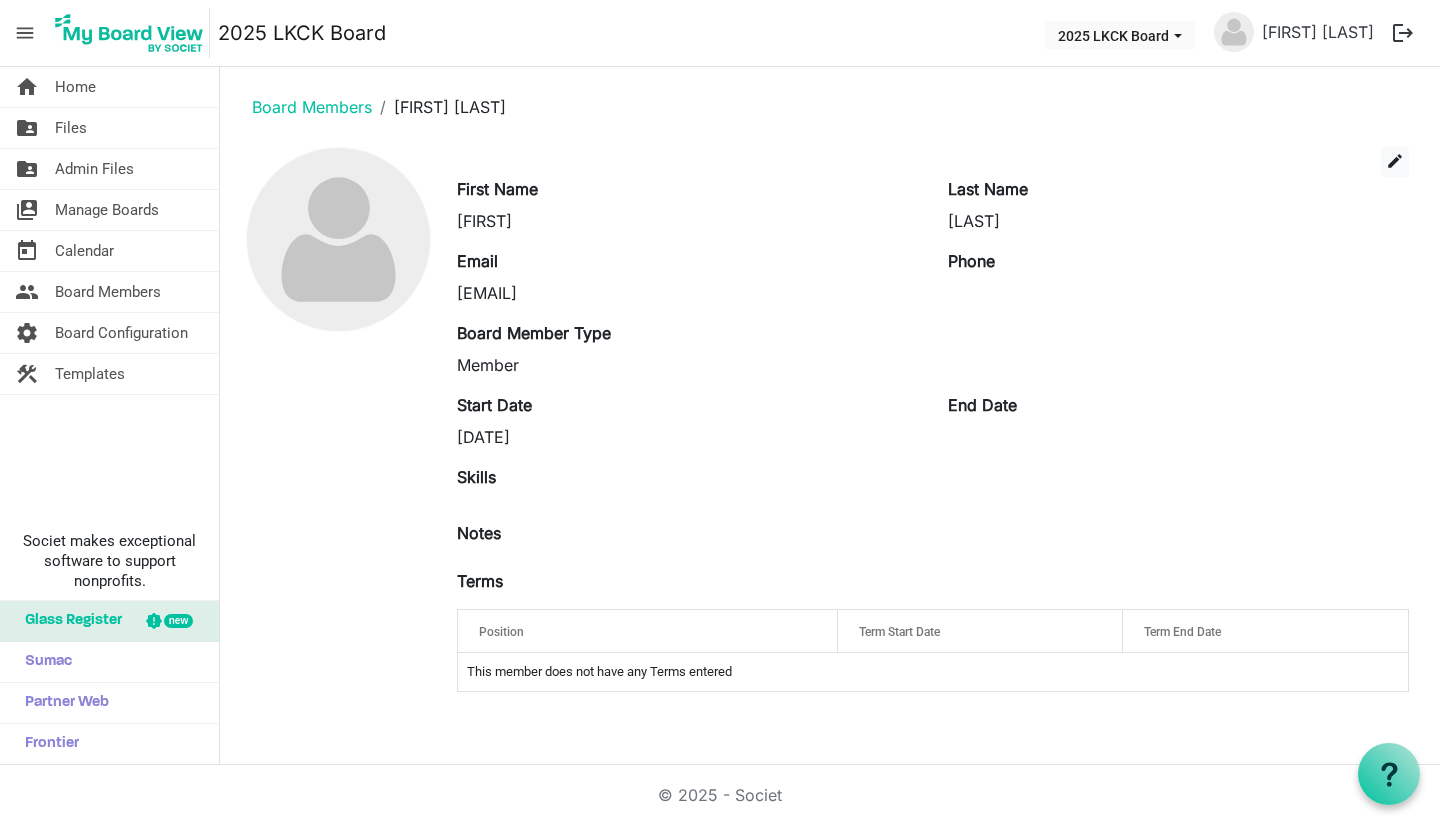 scroll, scrollTop: 0, scrollLeft: 0, axis: both 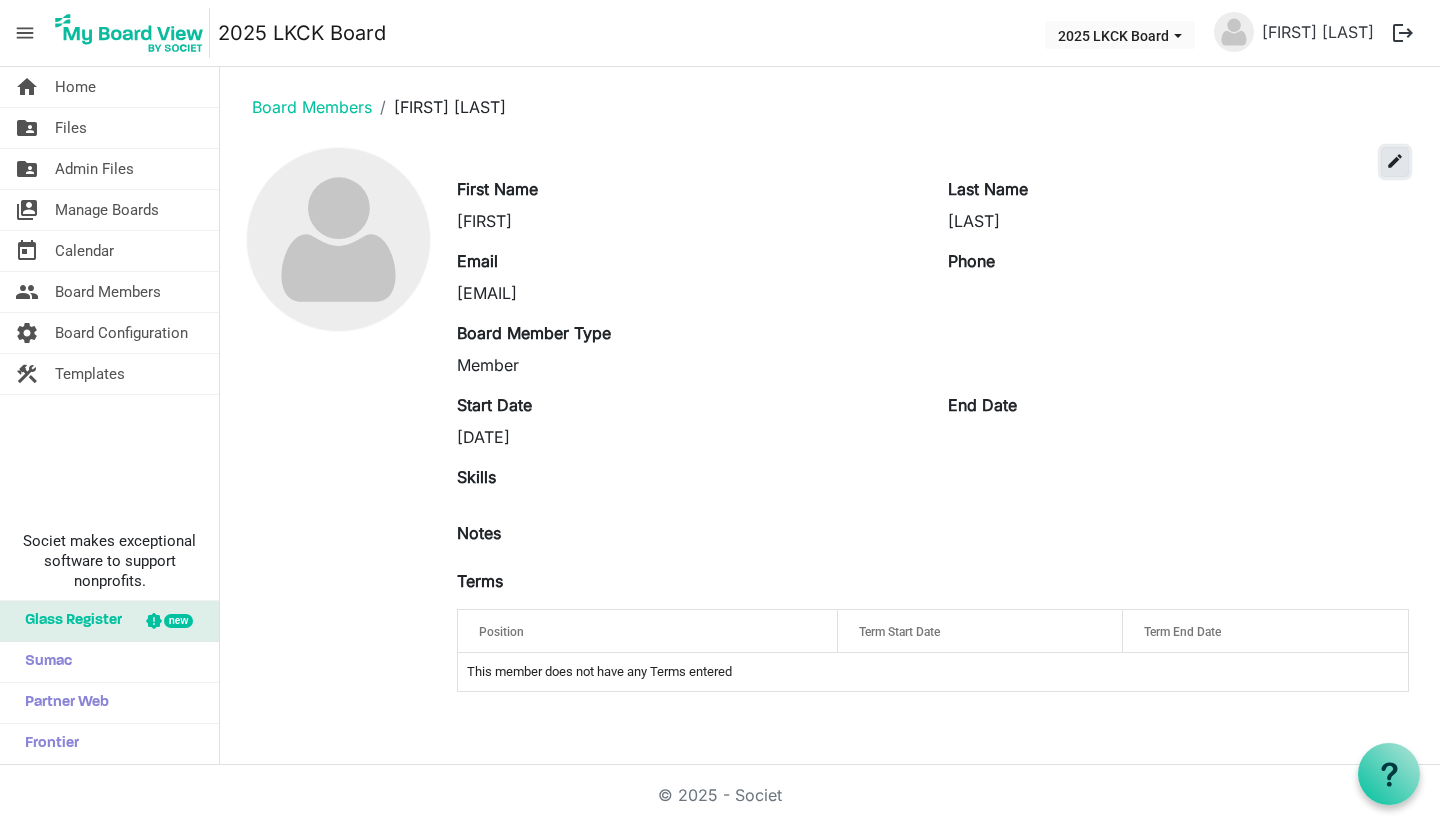 click on "edit" at bounding box center [1395, 161] 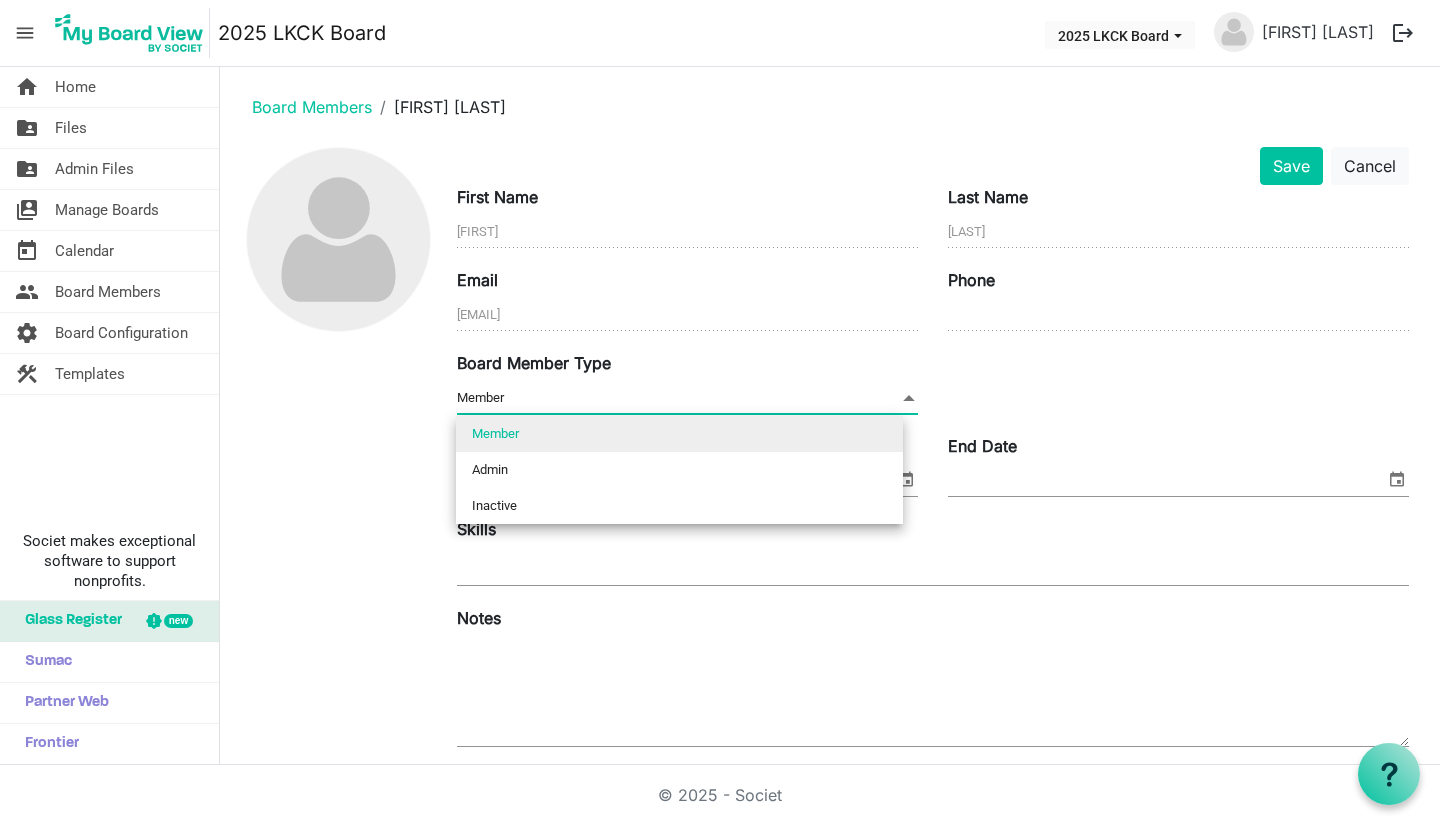 click at bounding box center [909, 398] 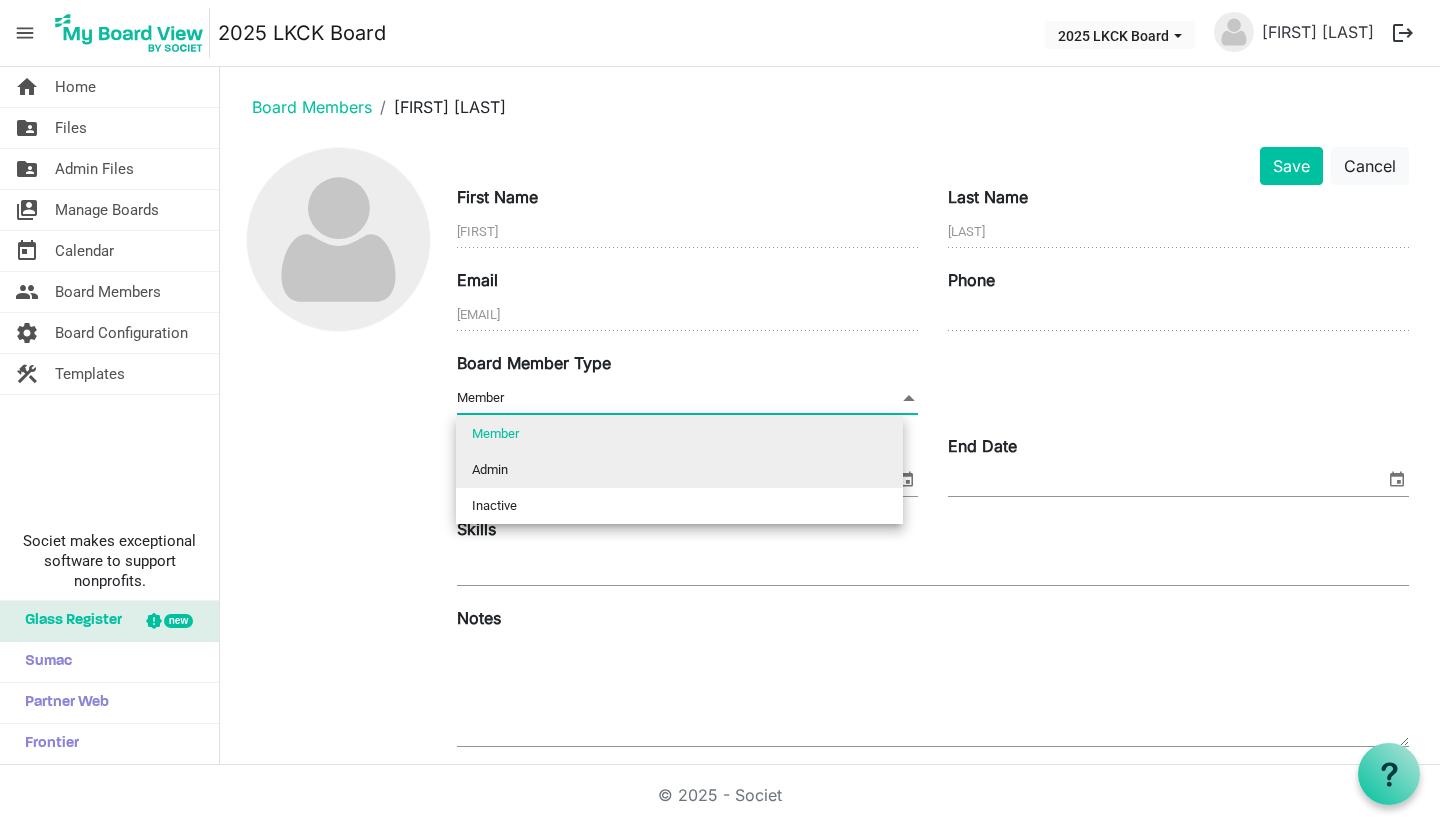 click on "Admin" at bounding box center (679, 470) 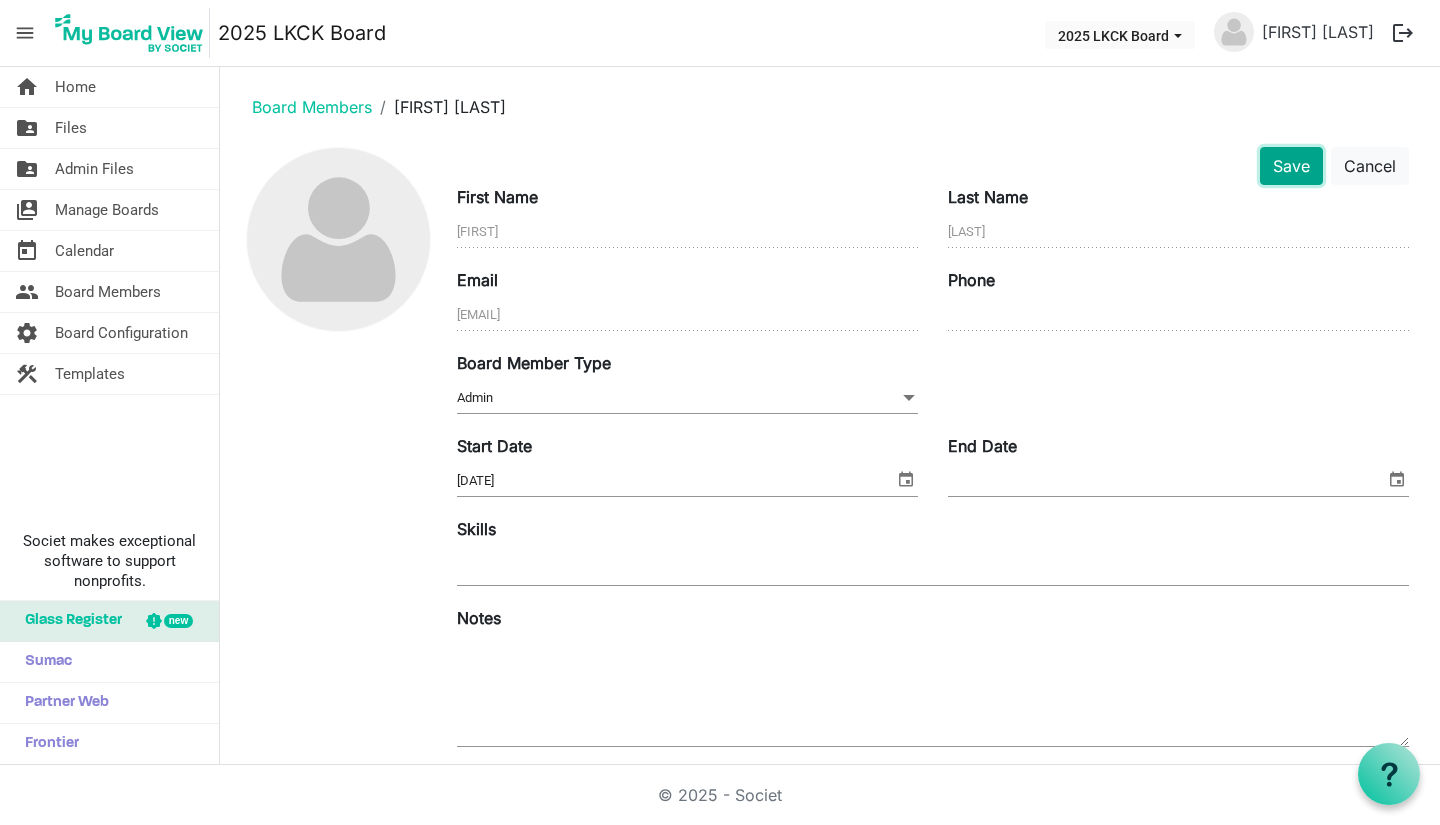 click on "Save" at bounding box center [1291, 166] 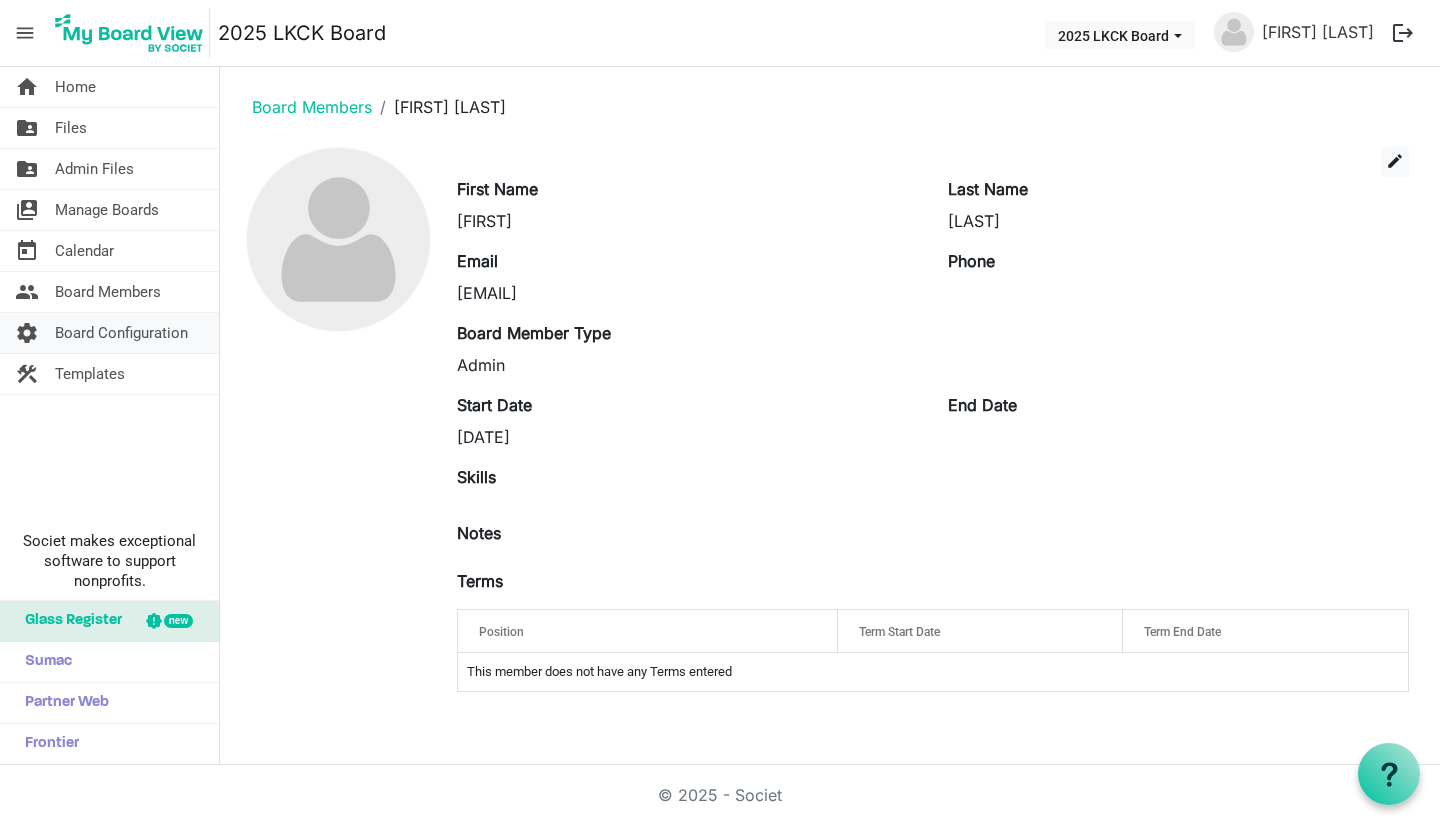 click on "Board Configuration" at bounding box center (121, 333) 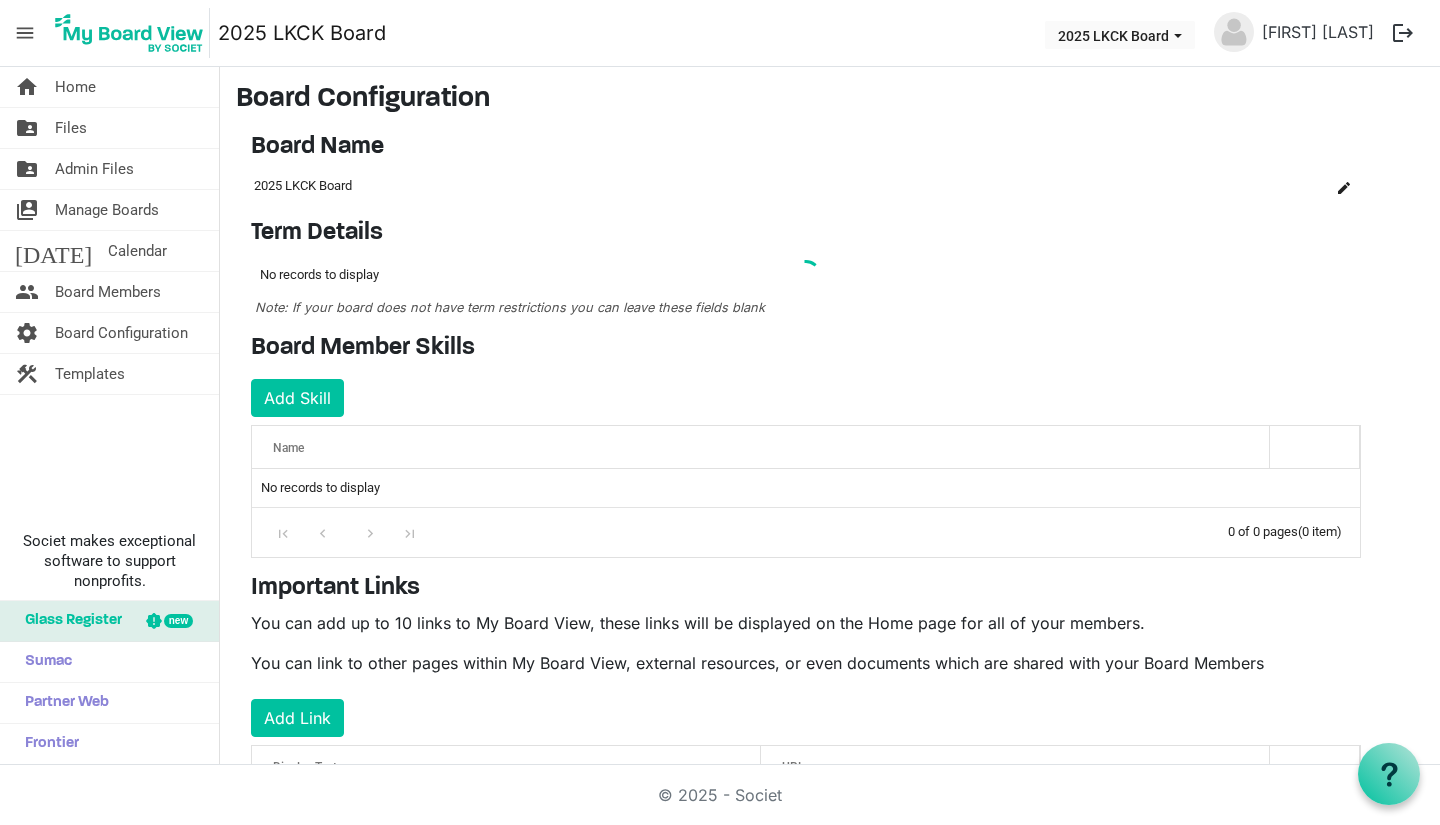 scroll, scrollTop: 0, scrollLeft: 0, axis: both 